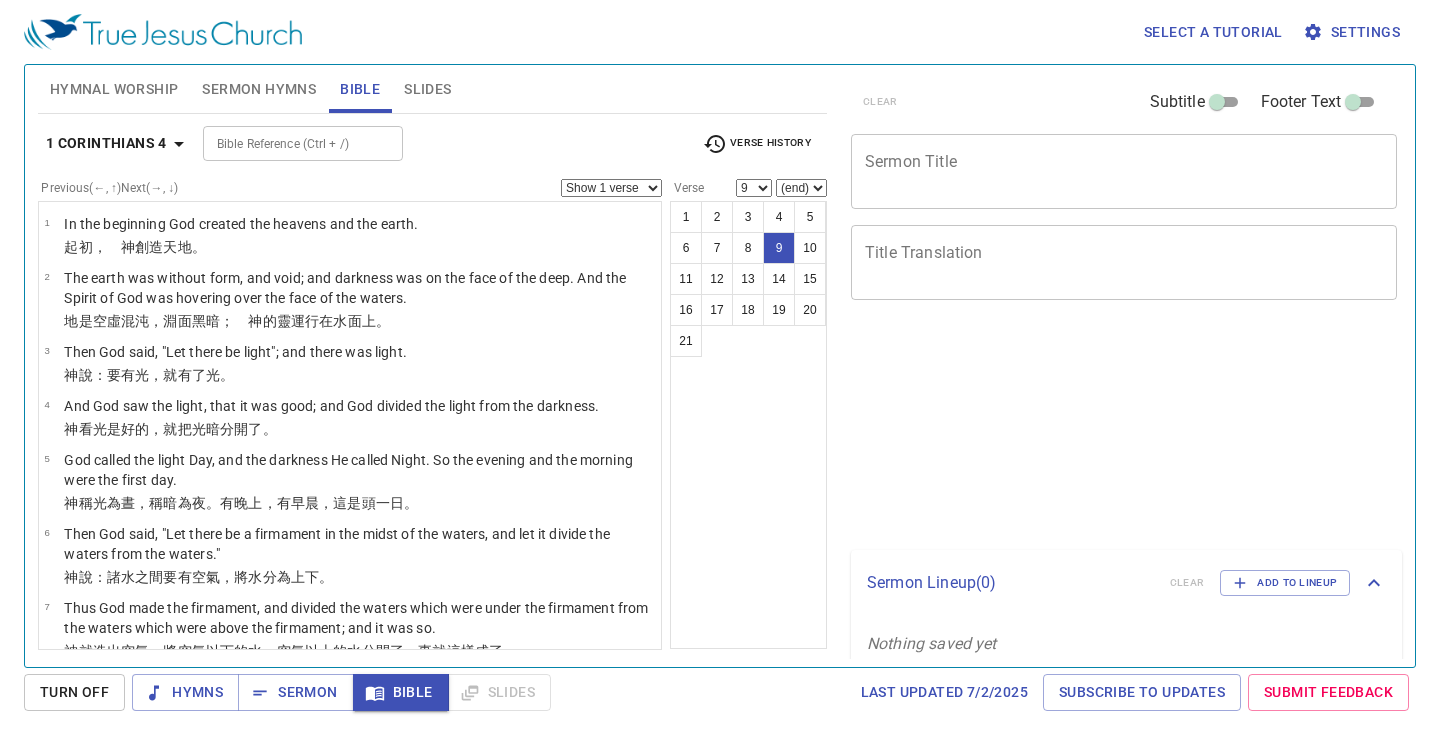 select on "9" 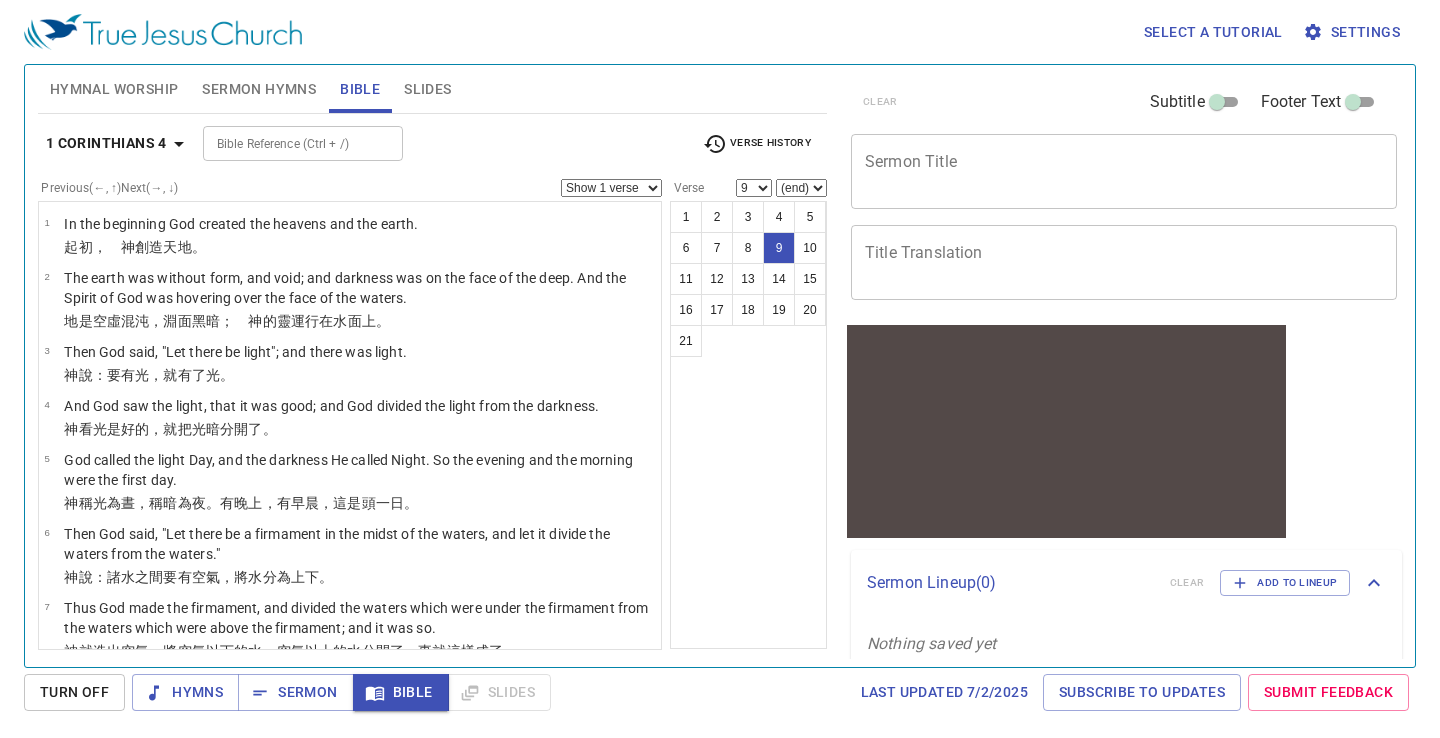 scroll, scrollTop: 0, scrollLeft: 0, axis: both 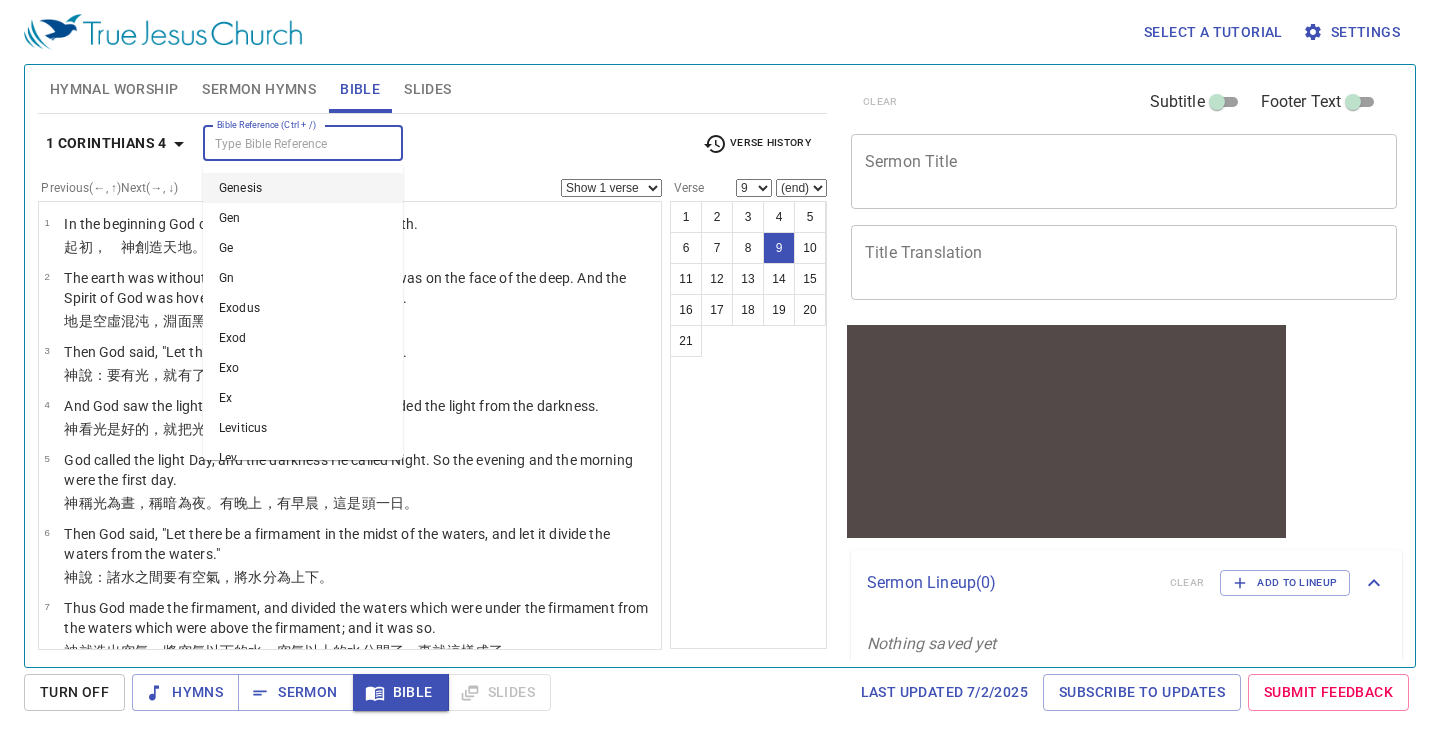 click on "Bible Reference (Ctrl + /)" at bounding box center [286, 143] 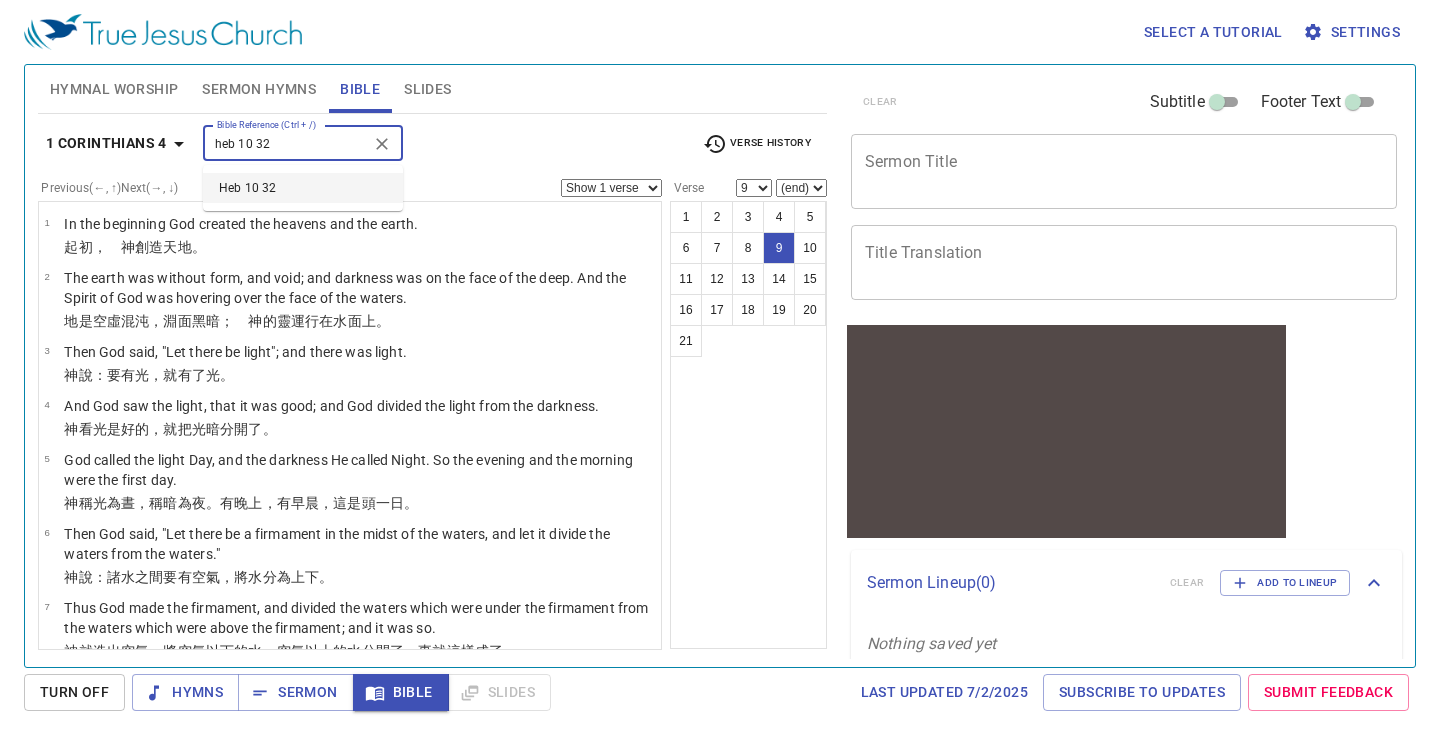 click on "Heb 10 32" at bounding box center (303, 188) 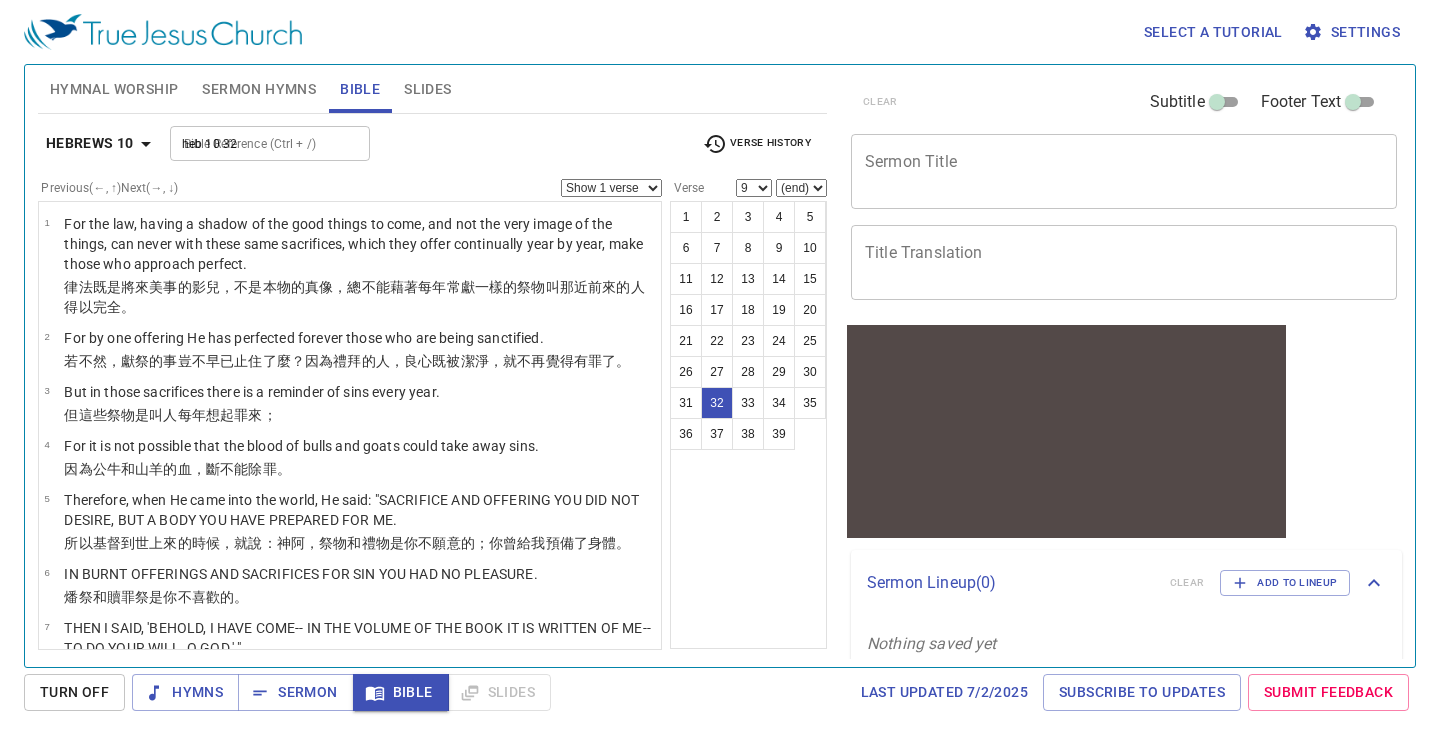 type 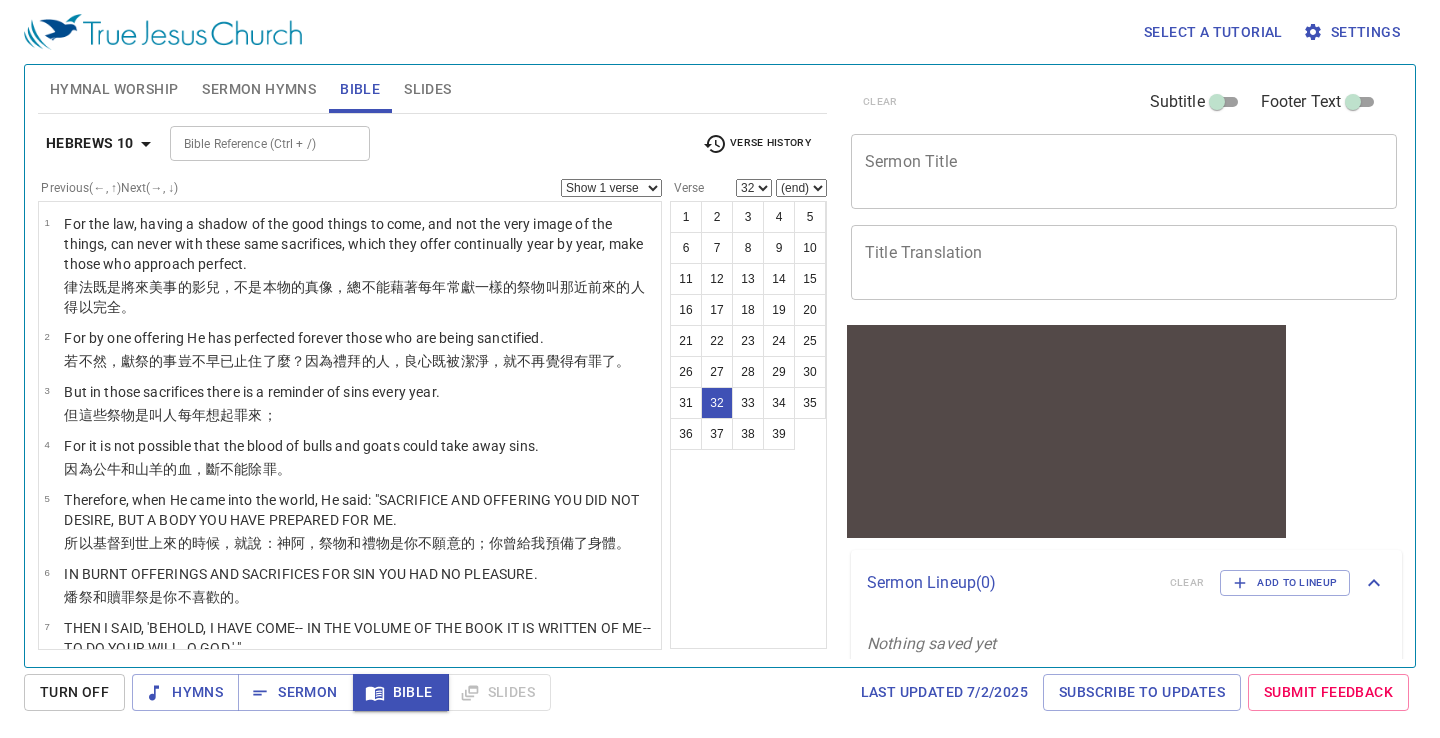 click on "Show 1 verse Show 2 verses Show 3 verses Show 4 verses Show 5 verses" at bounding box center [611, 188] 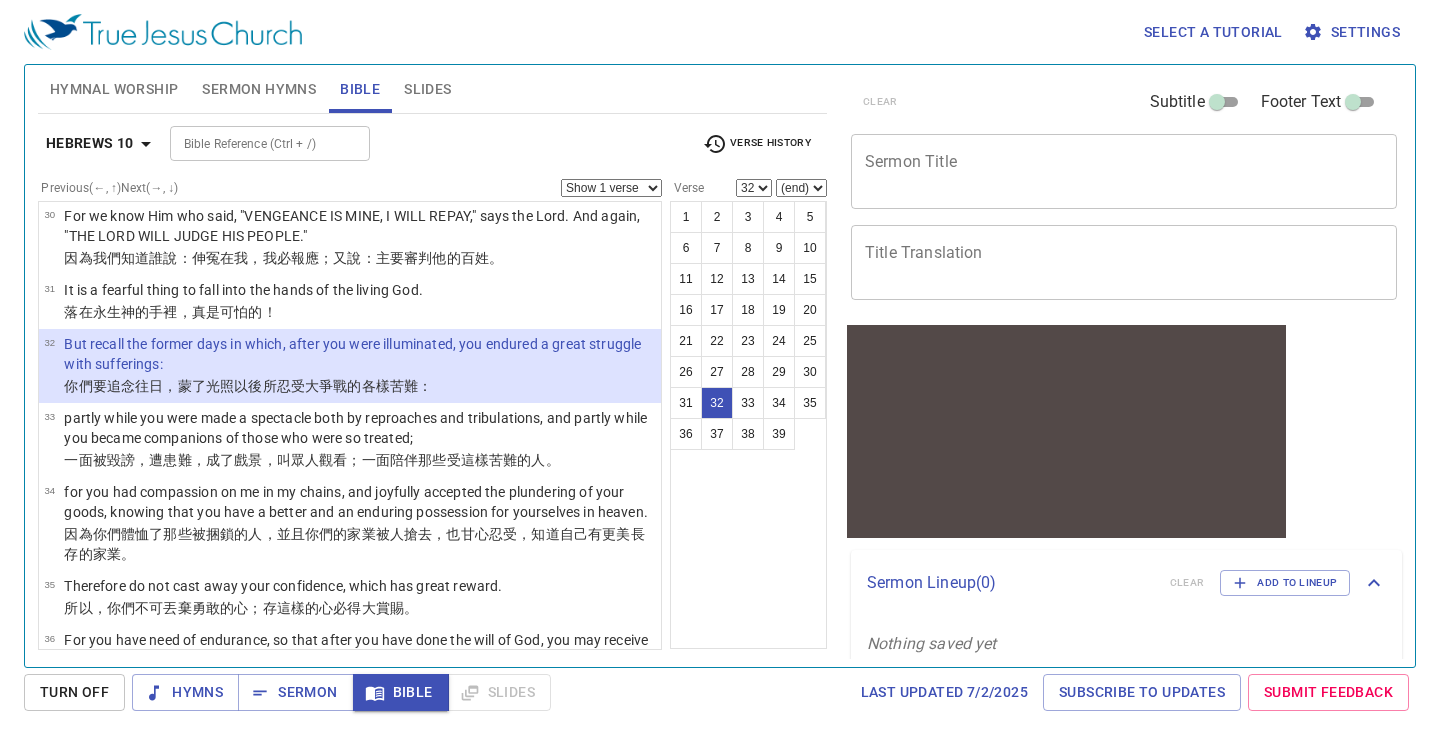 select on "3" 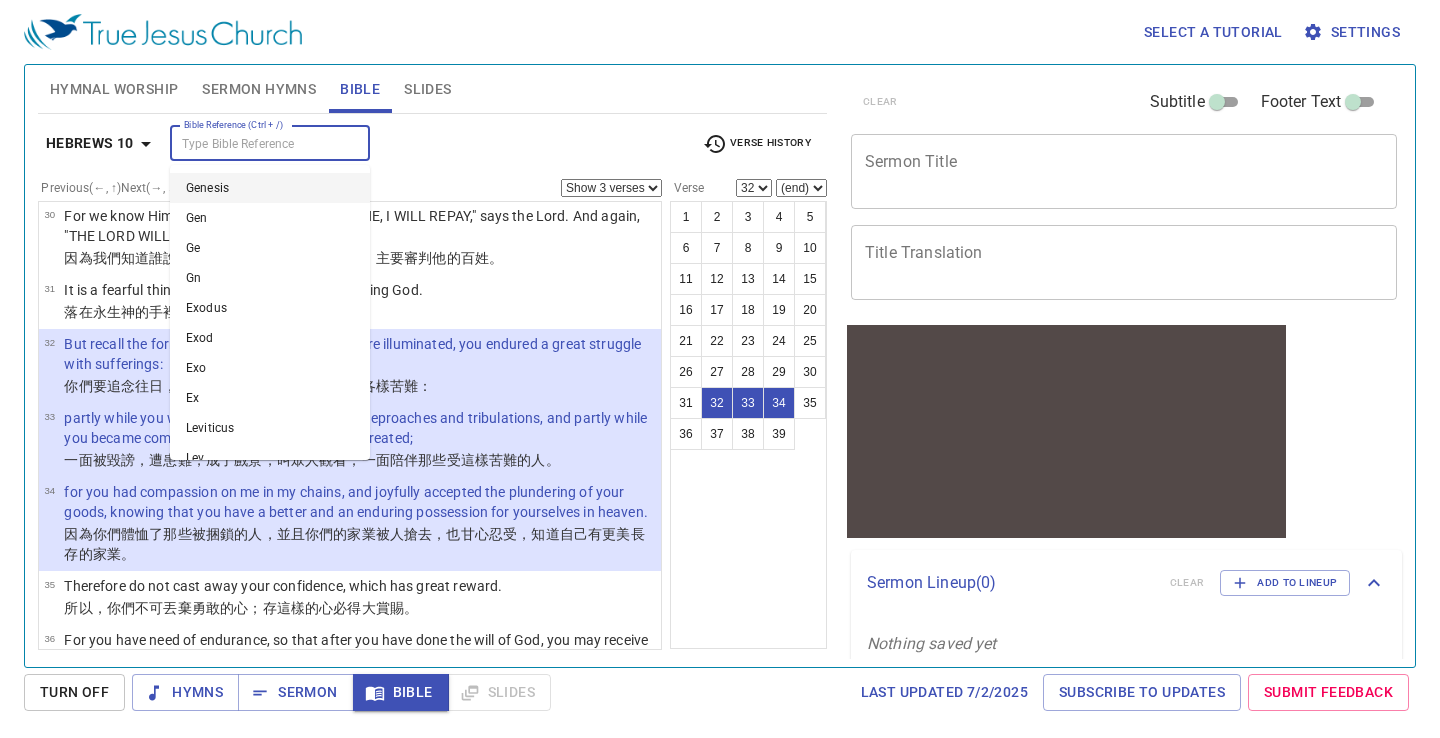 click on "Bible Reference (Ctrl + /)" at bounding box center (253, 143) 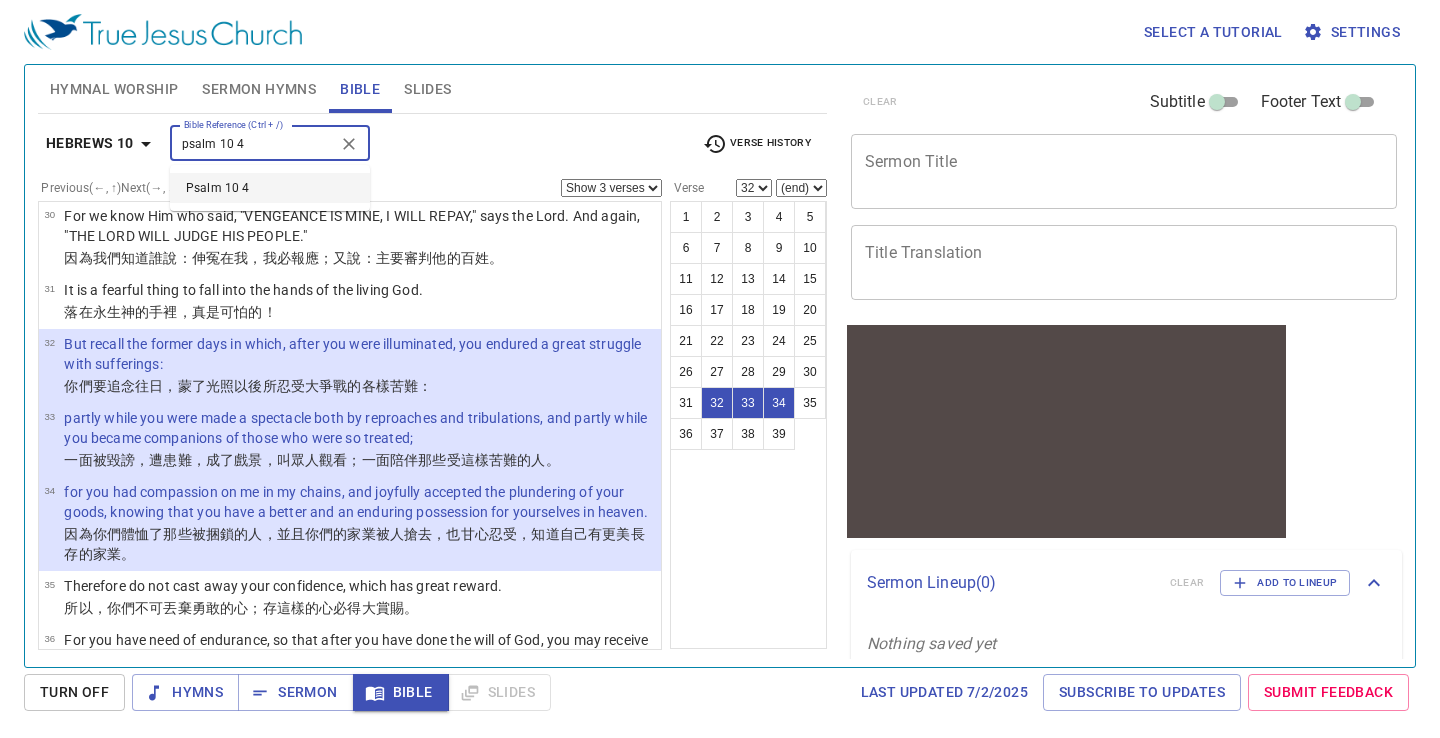 type on "psalm 10 4" 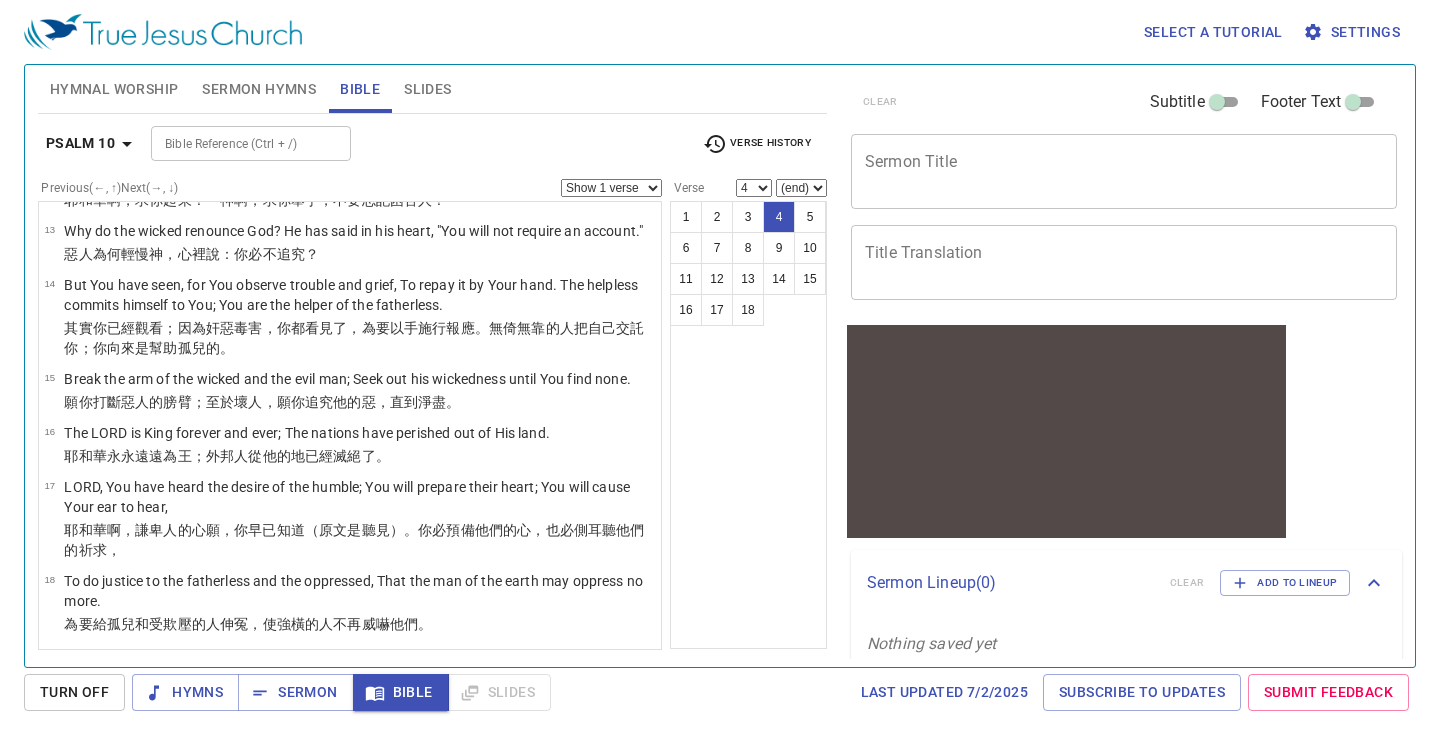 scroll, scrollTop: 14, scrollLeft: 0, axis: vertical 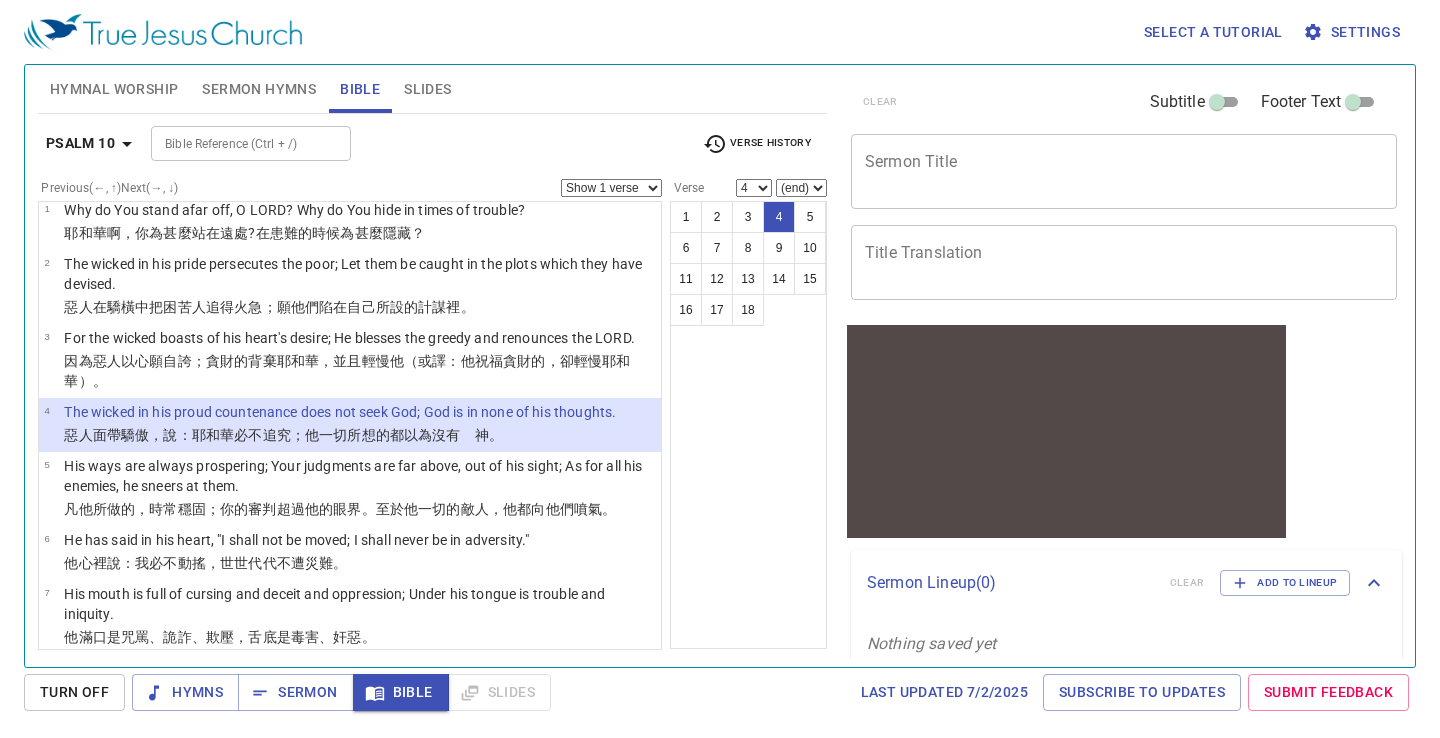 click on "Bible Reference (Ctrl + /)" at bounding box center [234, 143] 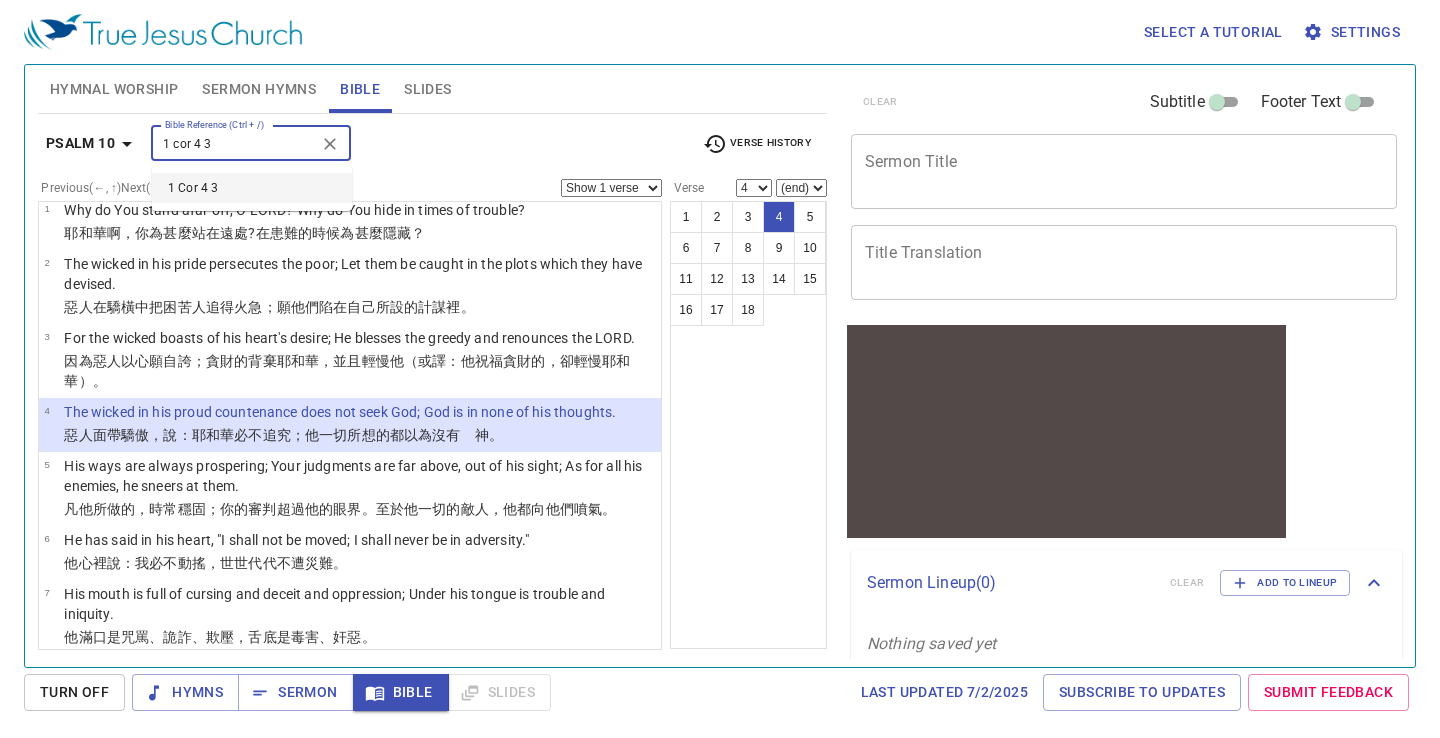 type on "1 cor 4 3" 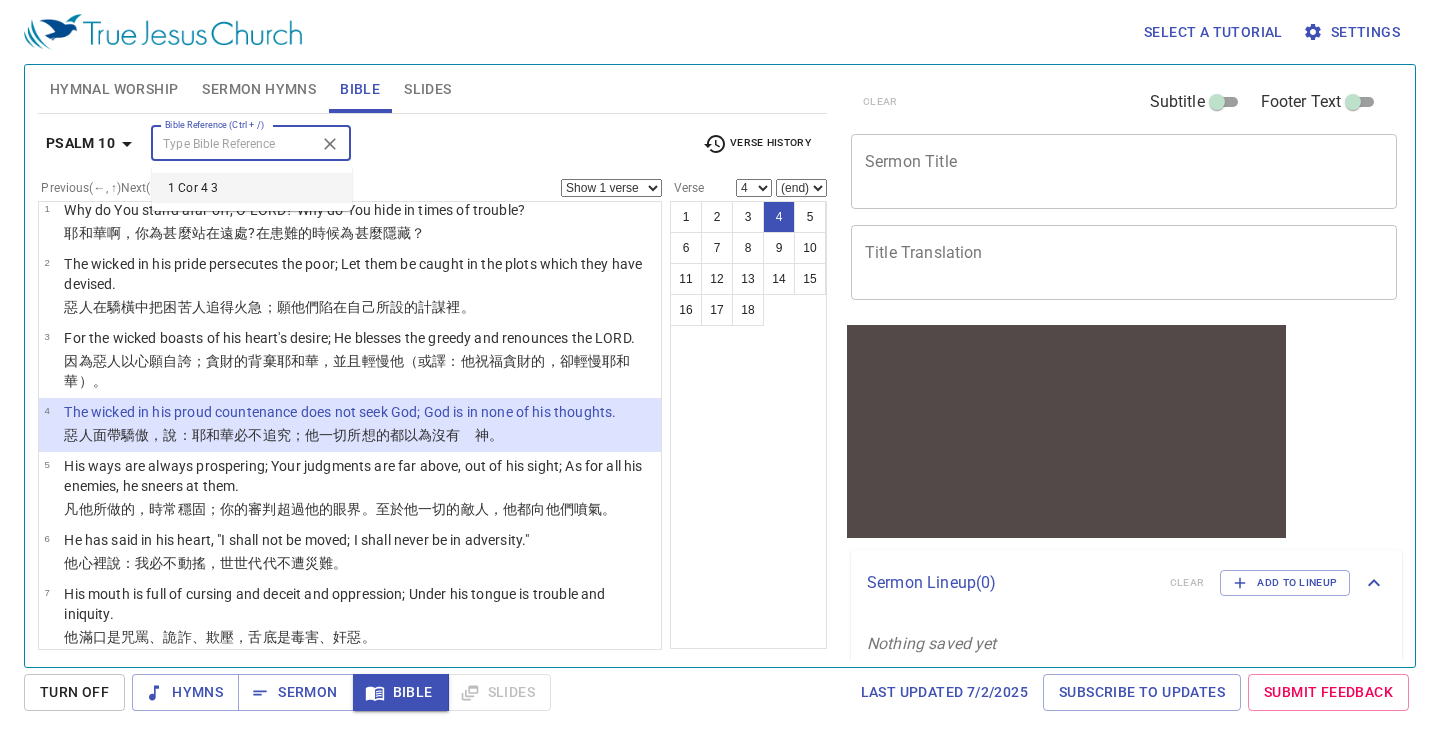 select on "3" 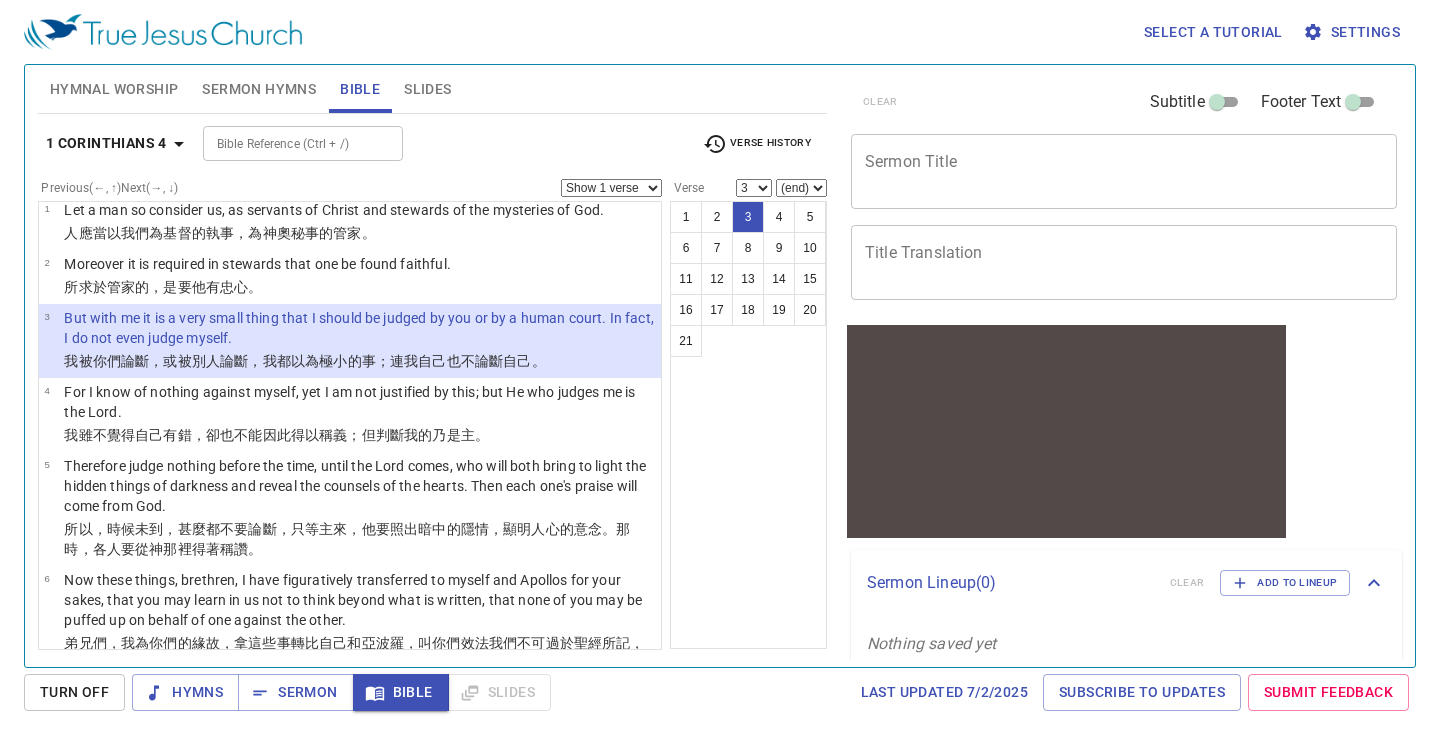 select on "2" 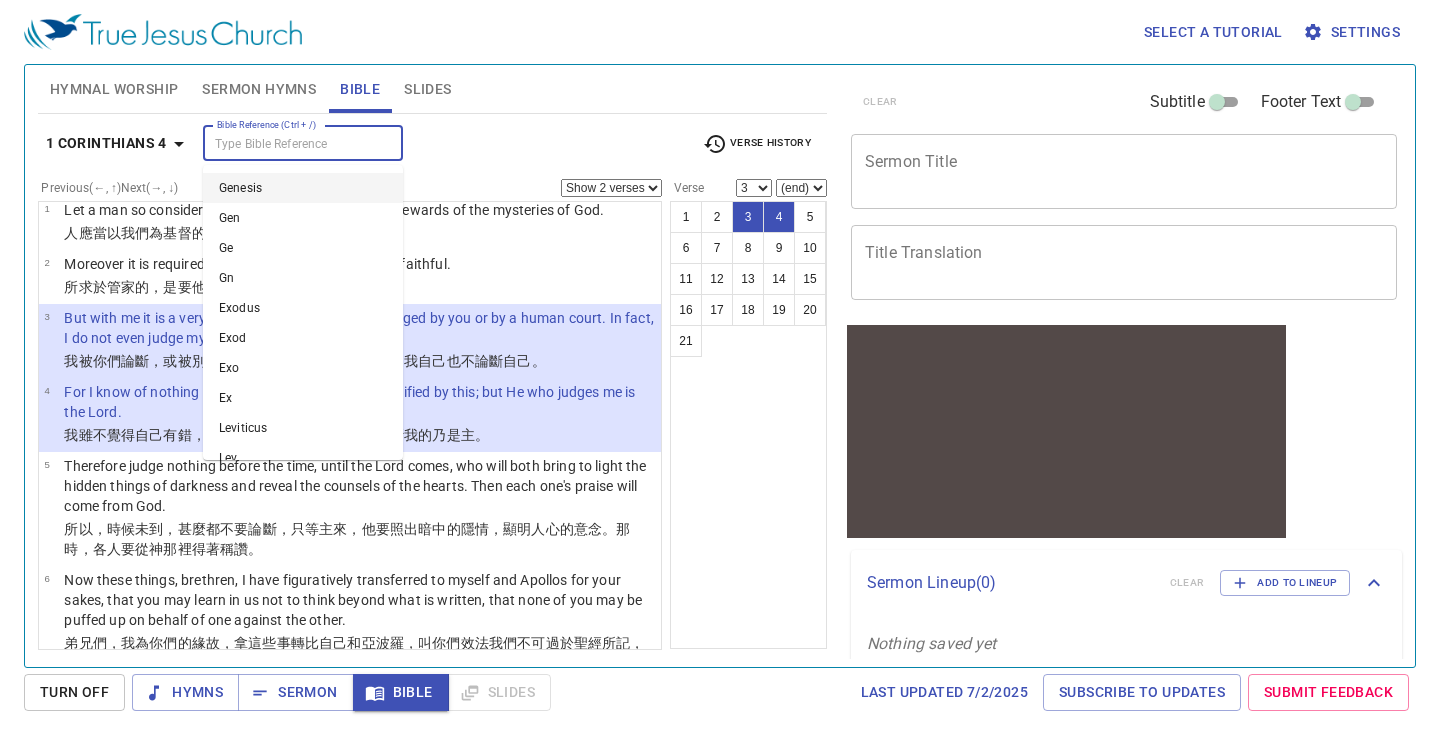 click on "Bible Reference (Ctrl + /)" at bounding box center (286, 143) 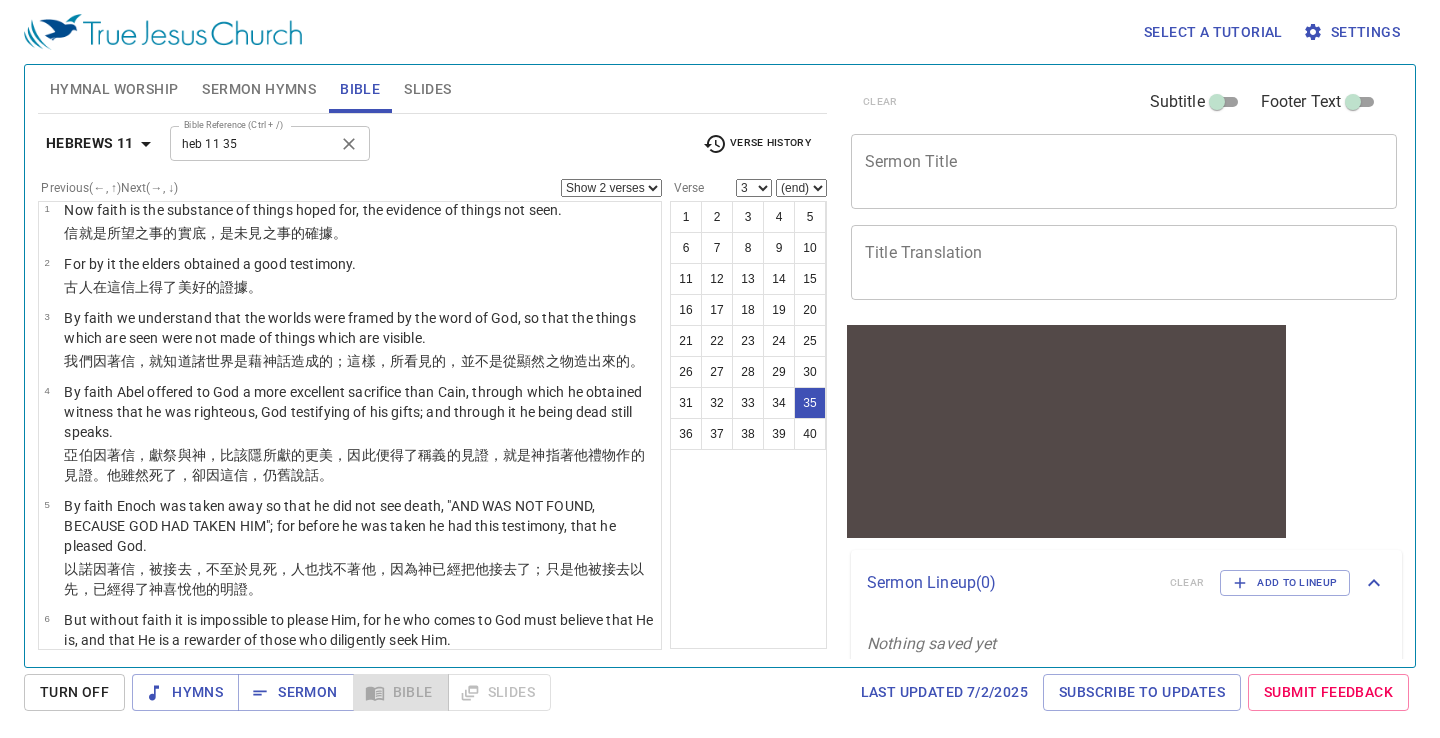 type on "Heb 11 35" 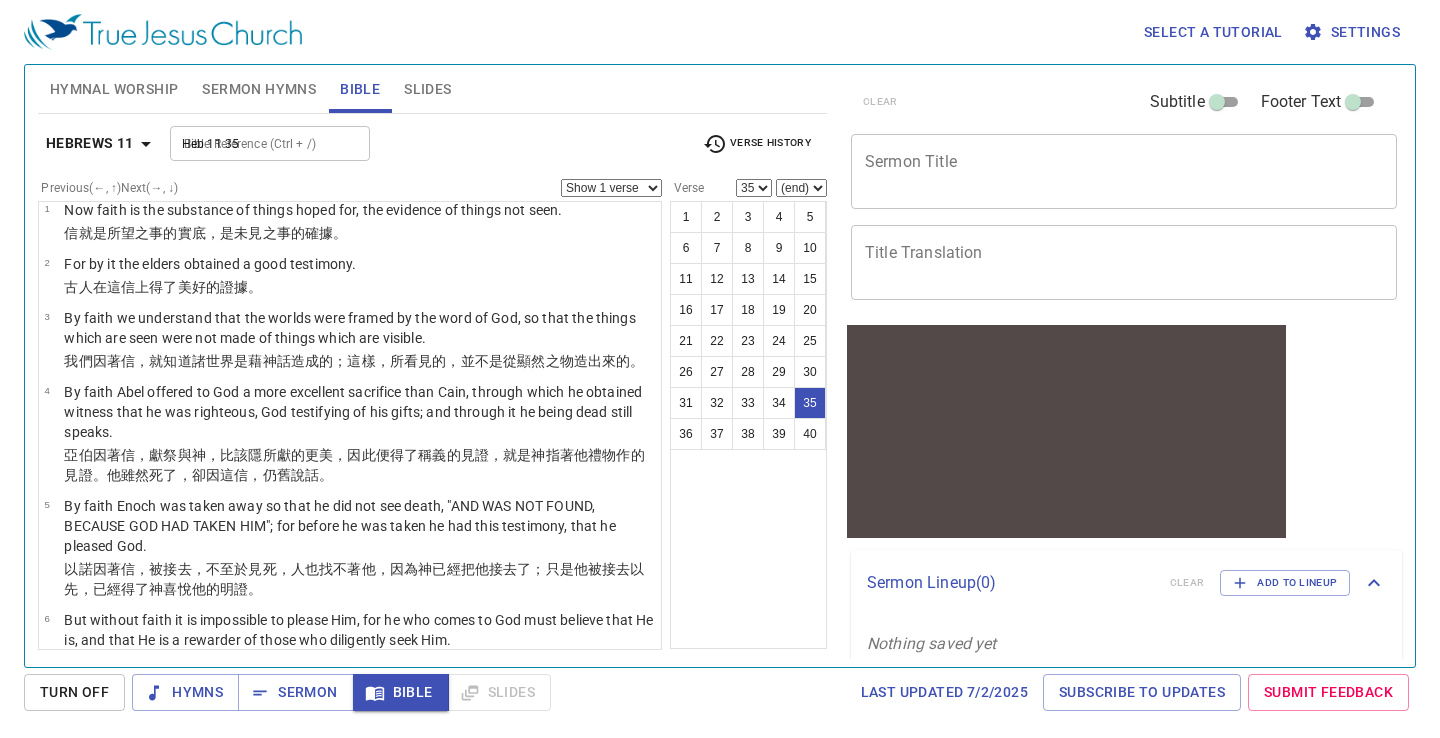 type 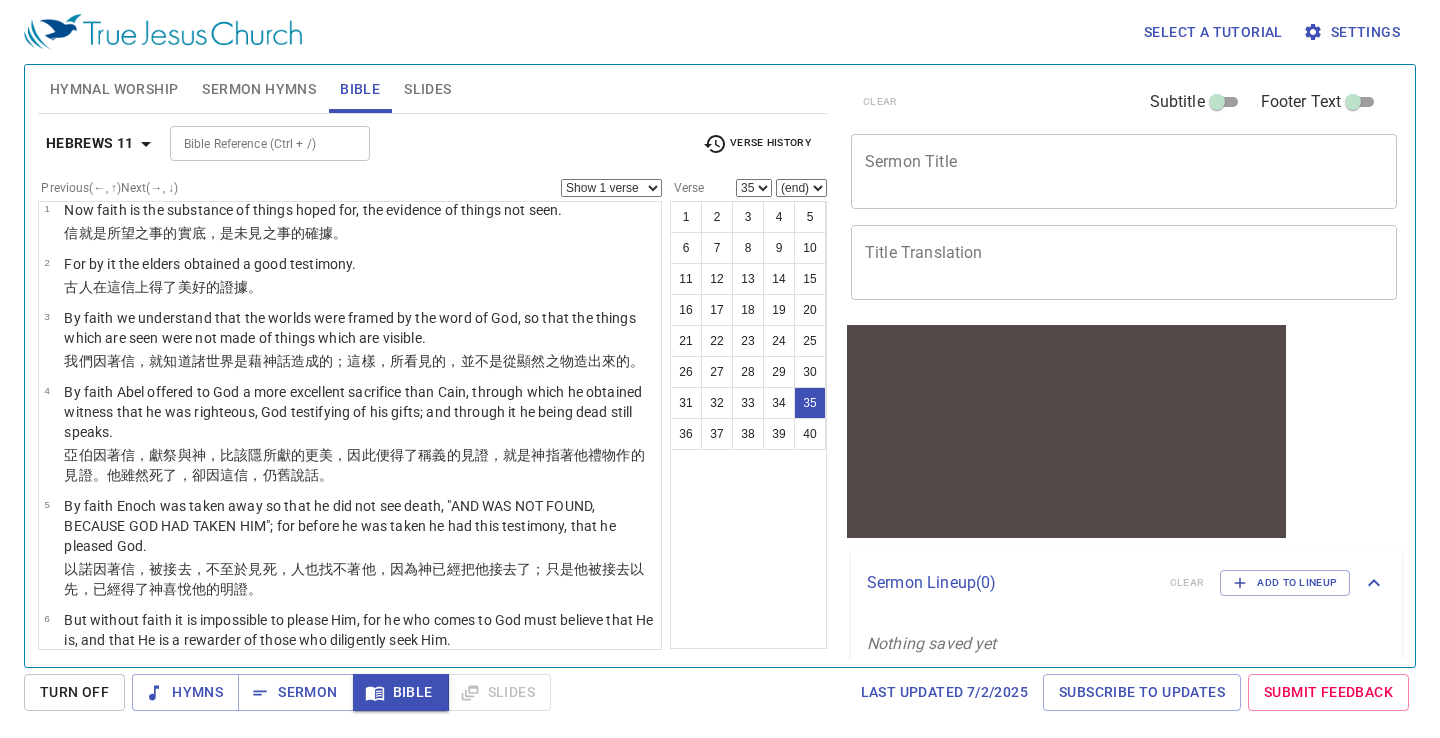 click on "Show 1 verse Show 2 verses Show 3 verses Show 4 verses Show 5 verses" at bounding box center [611, 188] 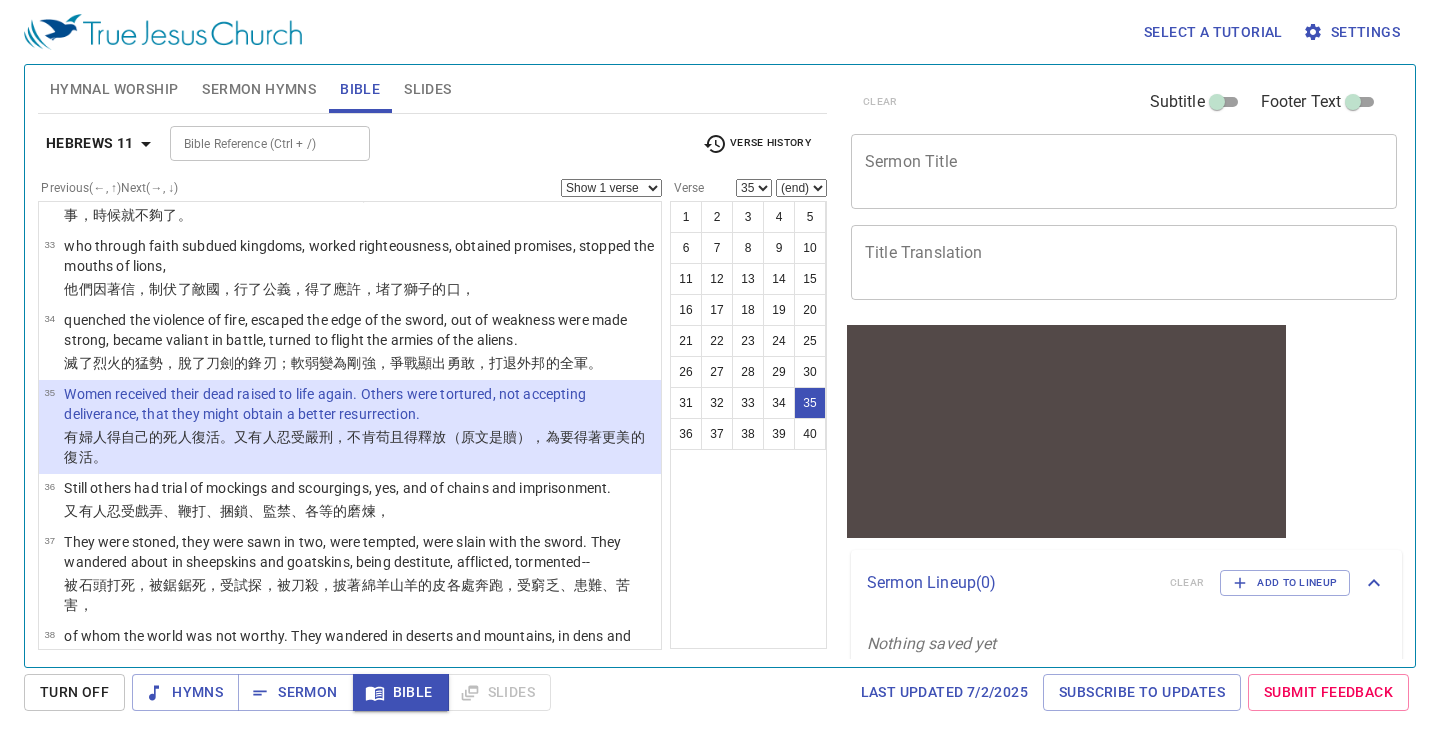 select on "4" 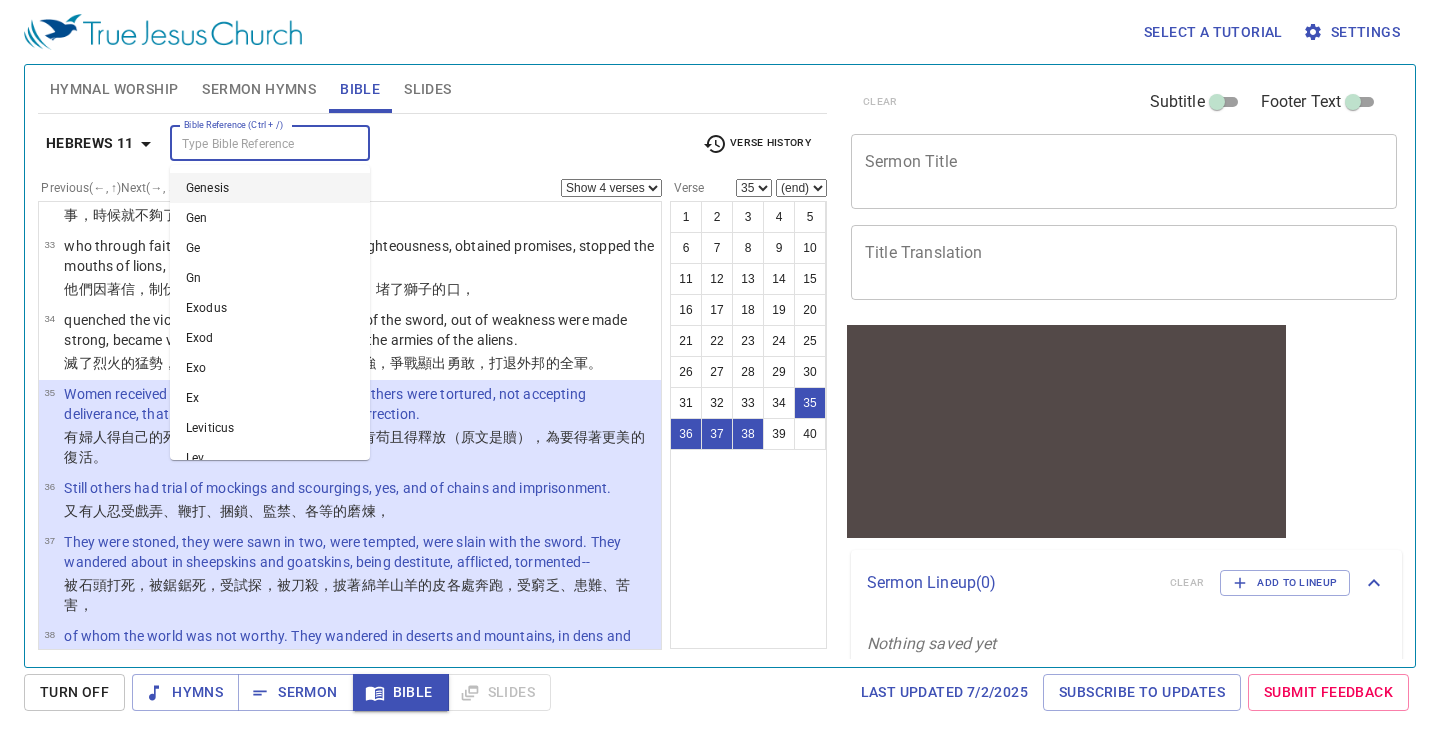 click on "Bible Reference (Ctrl + /)" at bounding box center [253, 143] 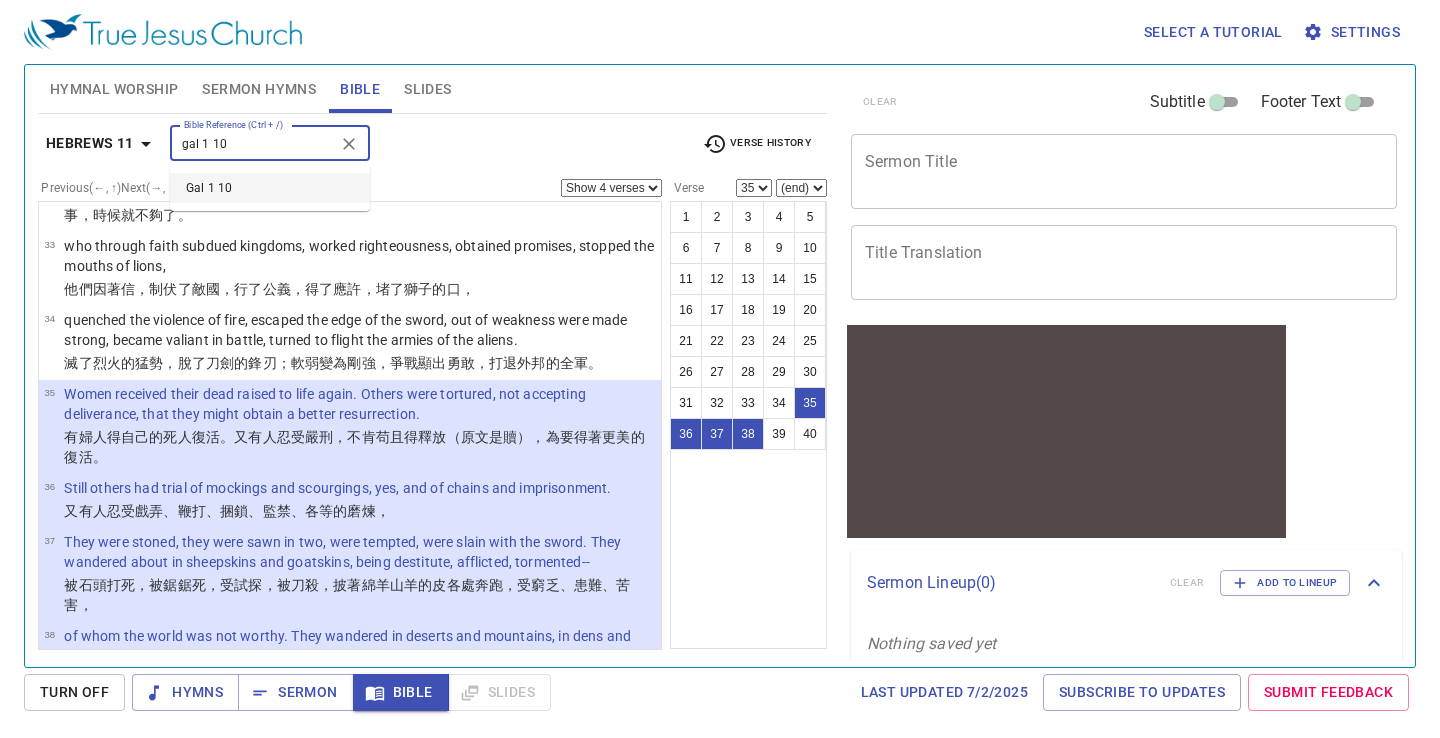 click on "gal 1 10" at bounding box center (253, 143) 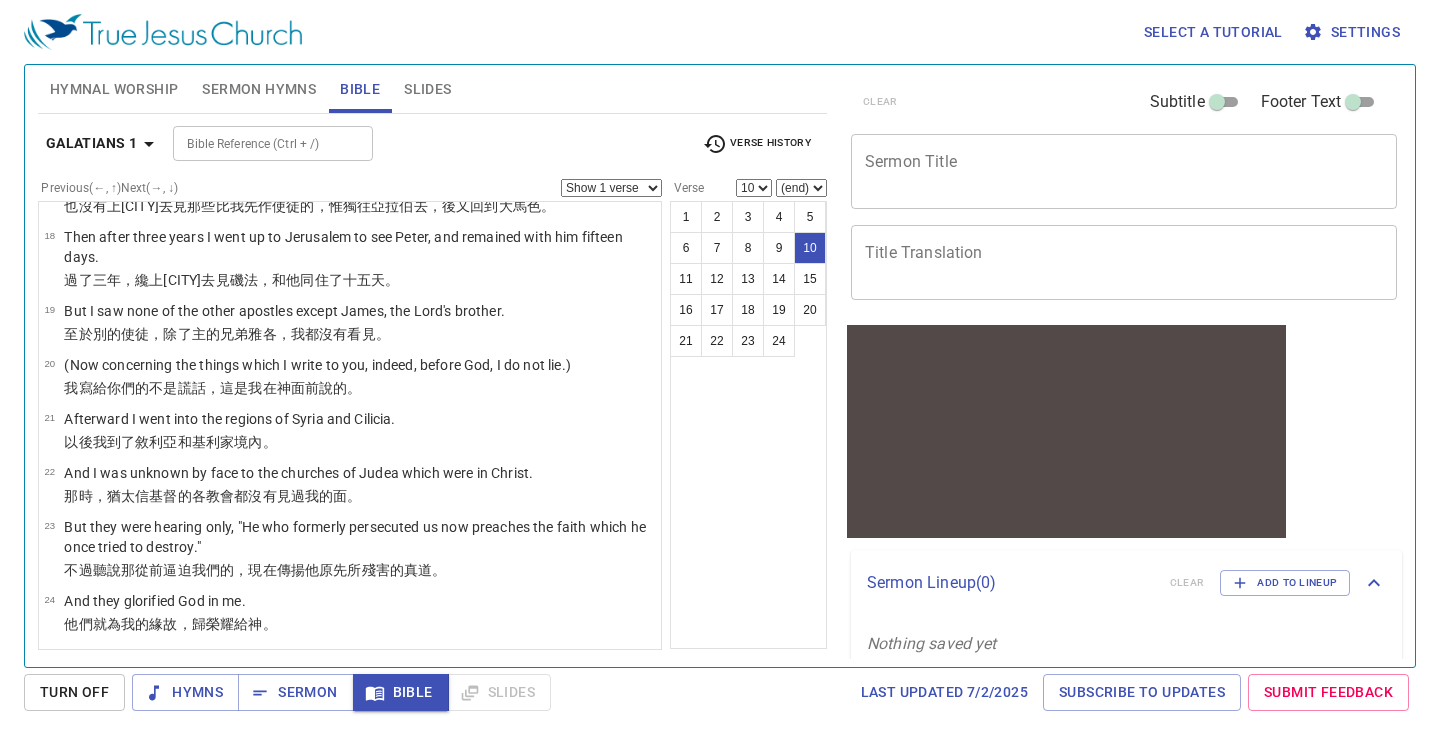 scroll, scrollTop: 458, scrollLeft: 0, axis: vertical 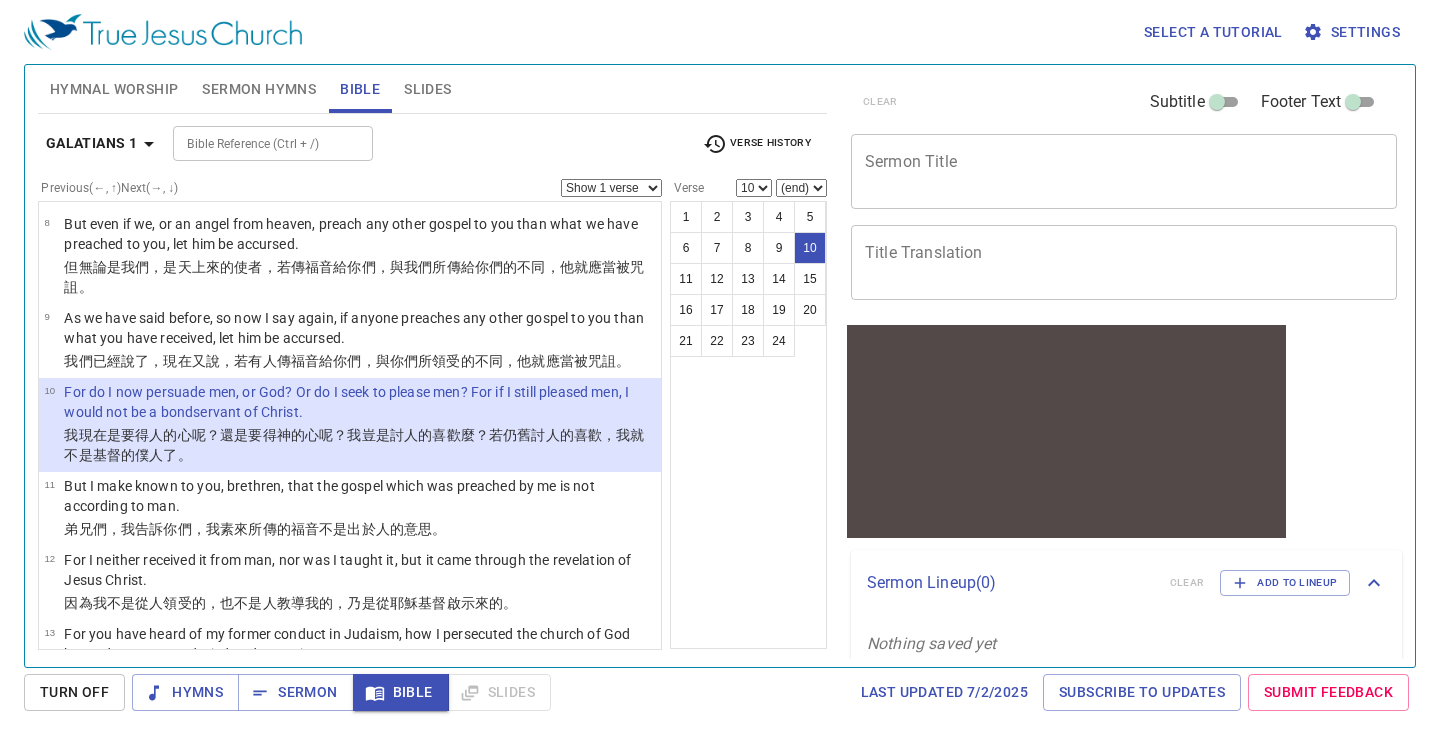 click on "Previous  (←, ↑)     Next  (→, ↓) Show 1 verse Show 2 verses Show 3 verses Show 4 verses Show 5 verses" at bounding box center [350, 188] 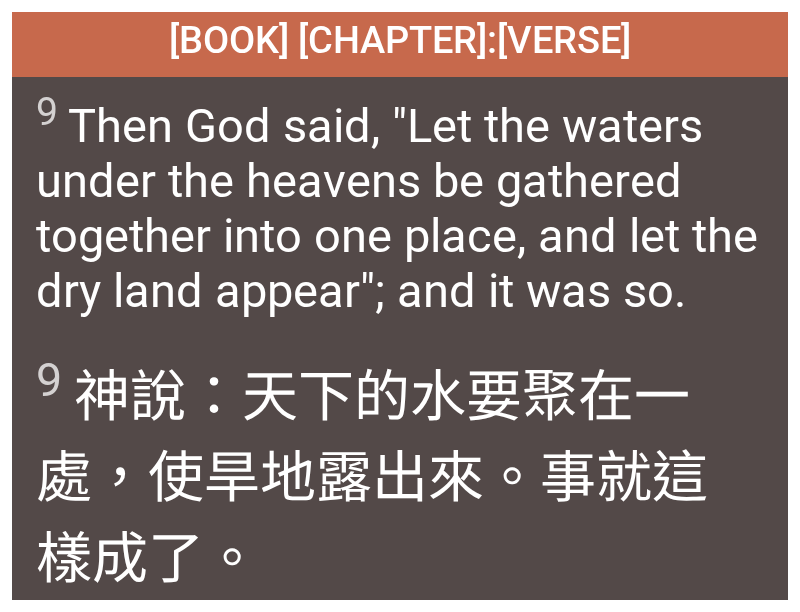scroll, scrollTop: 0, scrollLeft: 0, axis: both 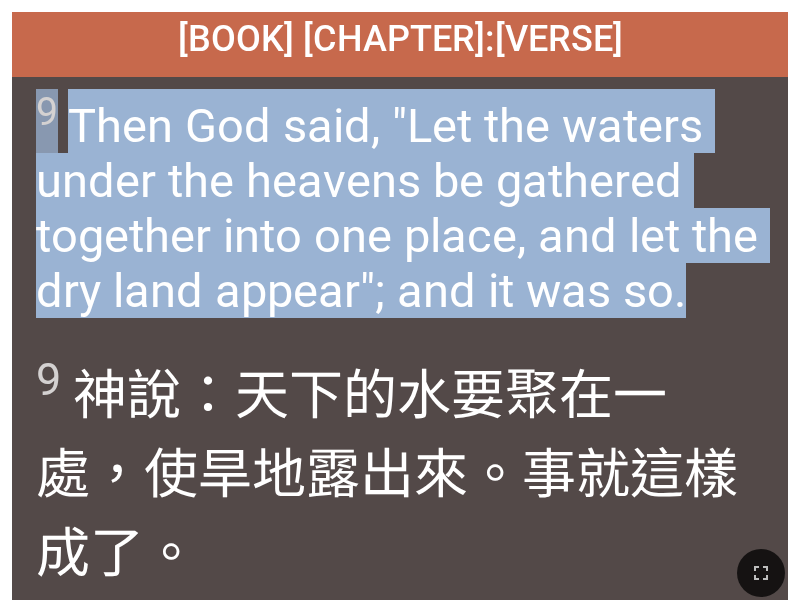 drag, startPoint x: 690, startPoint y: 300, endPoint x: 19, endPoint y: 112, distance: 696.8393 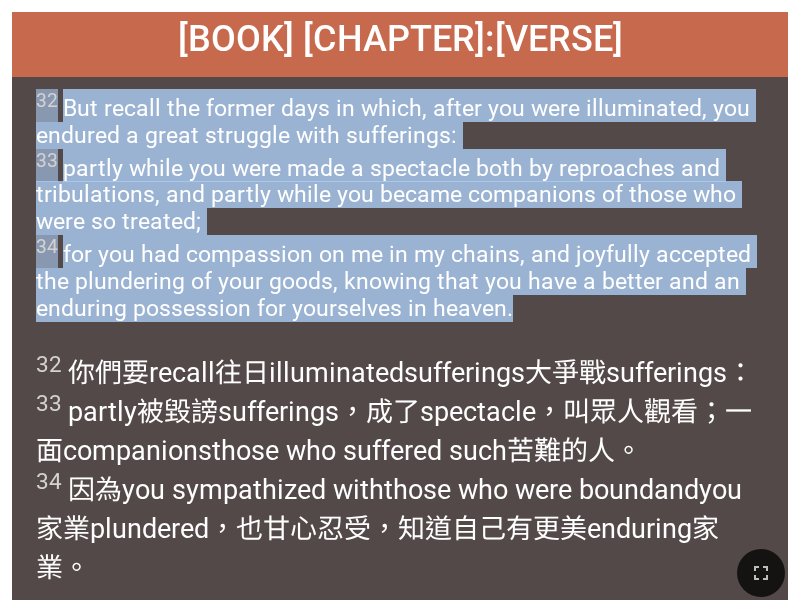 drag, startPoint x: 549, startPoint y: 318, endPoint x: 18, endPoint y: 105, distance: 572.1276 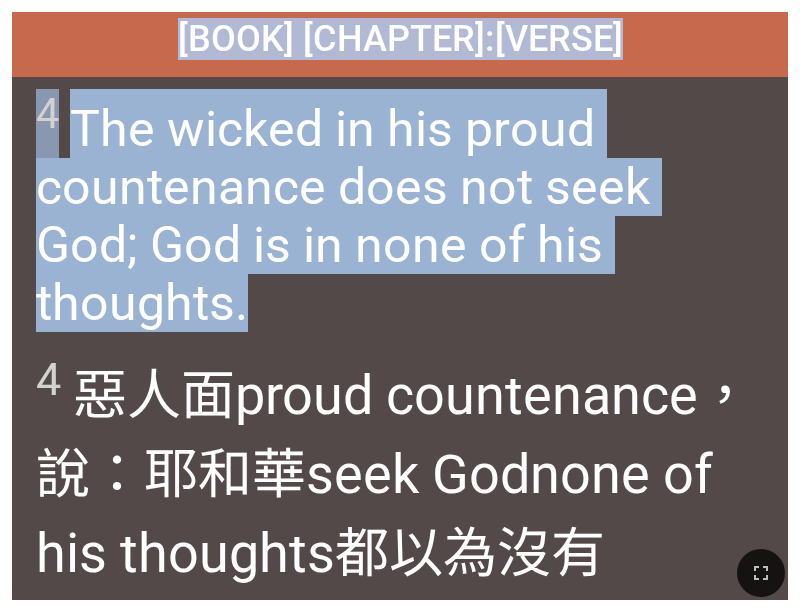 drag, startPoint x: 721, startPoint y: 260, endPoint x: -16, endPoint y: 101, distance: 753.95624 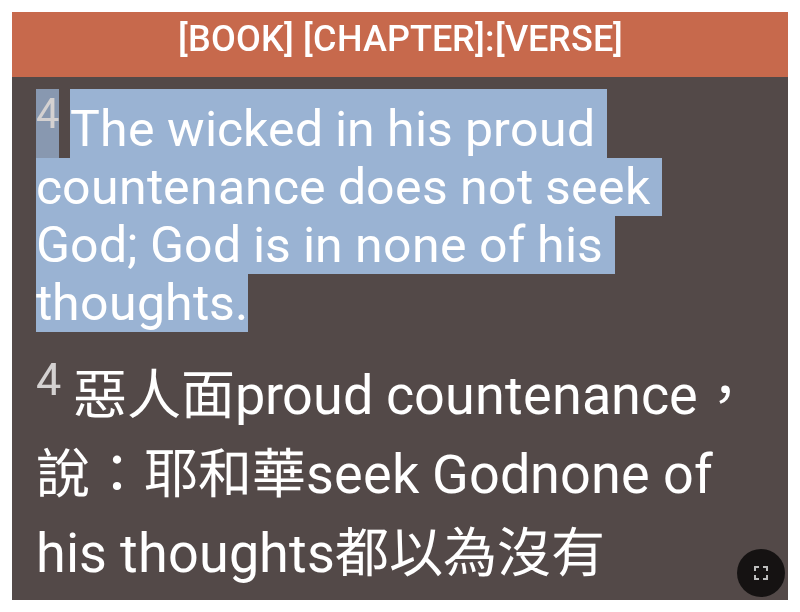 drag, startPoint x: 717, startPoint y: 253, endPoint x: 41, endPoint y: 126, distance: 687.8263 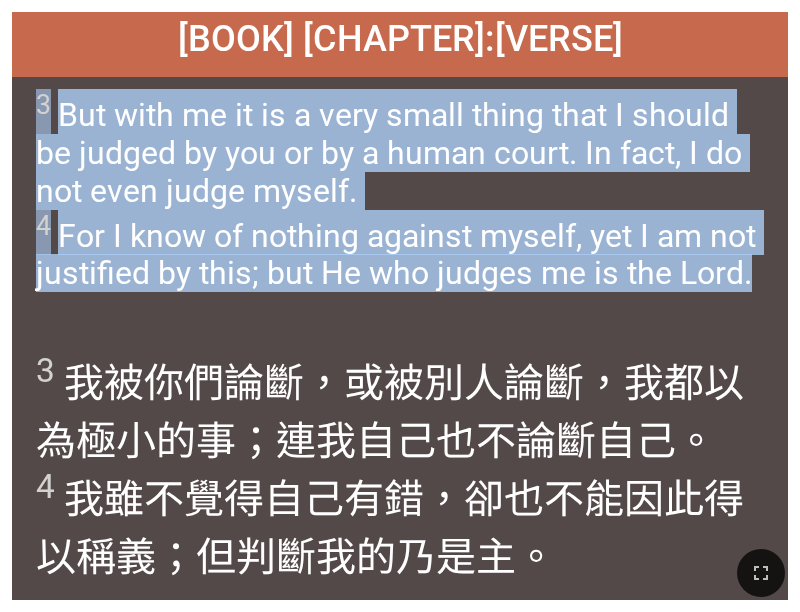 drag, startPoint x: 757, startPoint y: 279, endPoint x: 41, endPoint y: 109, distance: 735.9049 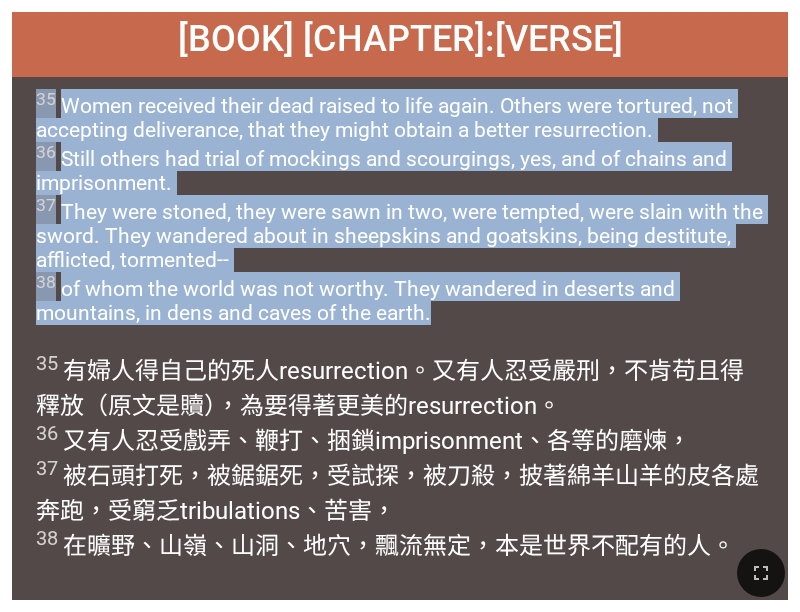 drag, startPoint x: 452, startPoint y: 311, endPoint x: 35, endPoint y: 106, distance: 464.66547 